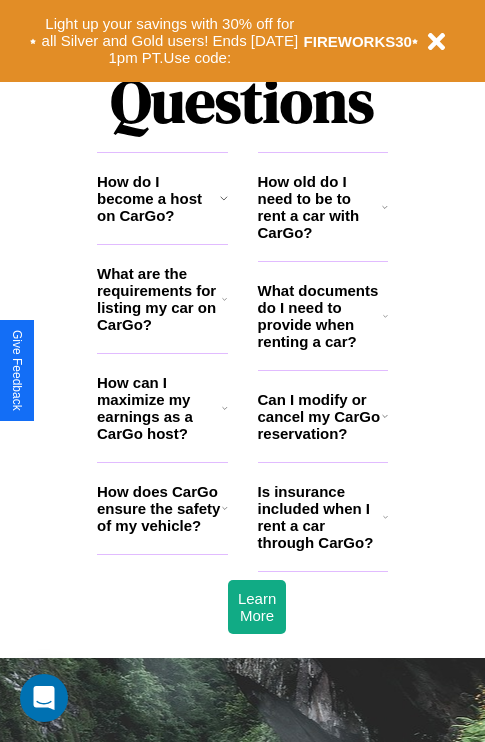 scroll, scrollTop: 2423, scrollLeft: 0, axis: vertical 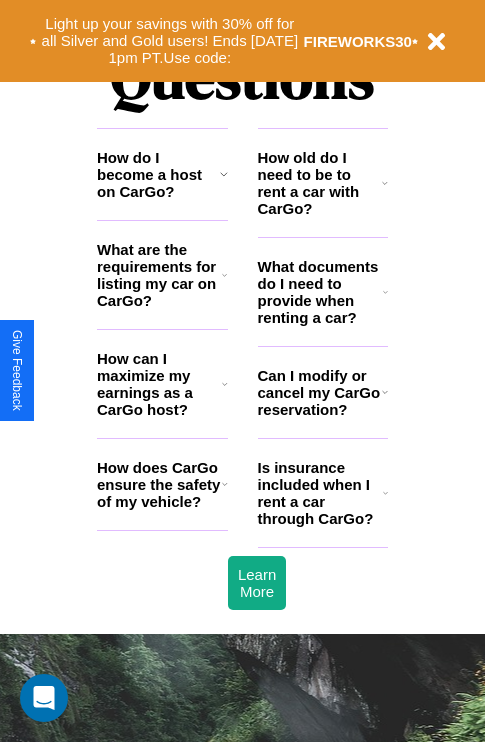 click on "How can I maximize my earnings as a CarGo host?" at bounding box center (159, 384) 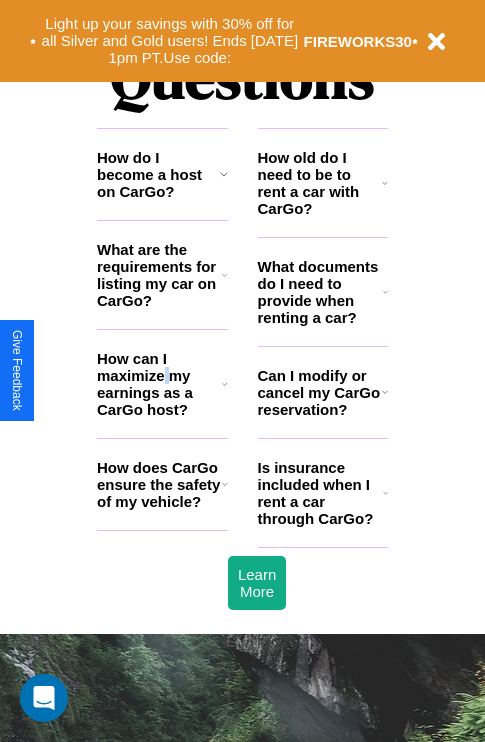 click on "How can I maximize my earnings as a CarGo host?" at bounding box center (159, 384) 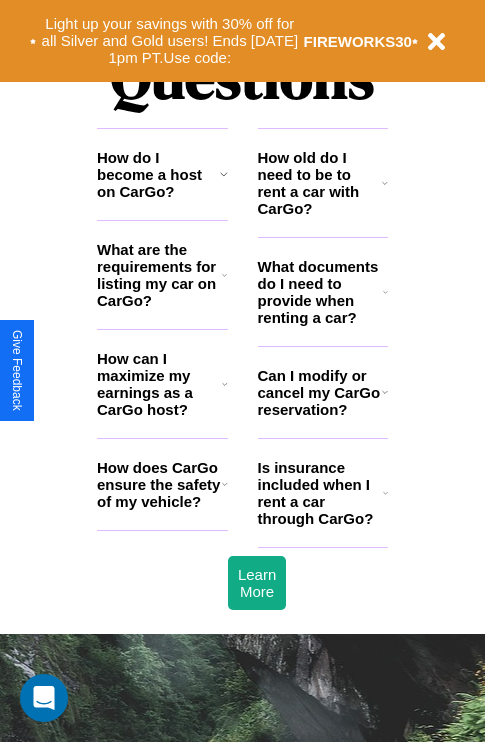 click 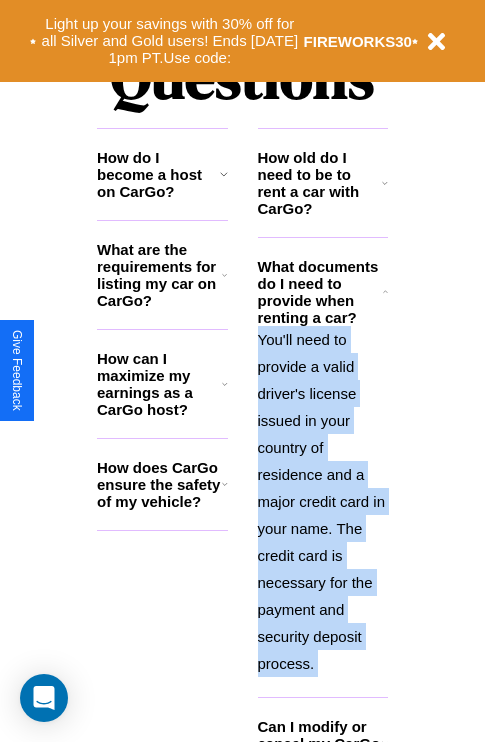 scroll, scrollTop: 2613, scrollLeft: 0, axis: vertical 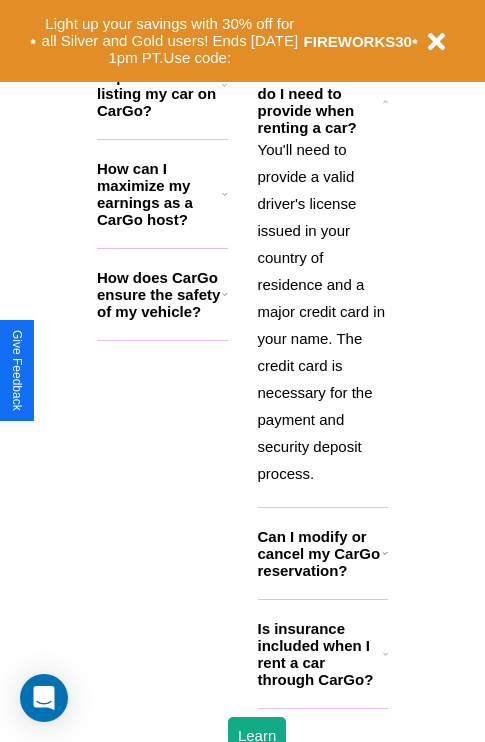 click on "Is insurance included when I rent a car through CarGo?" at bounding box center (320, 654) 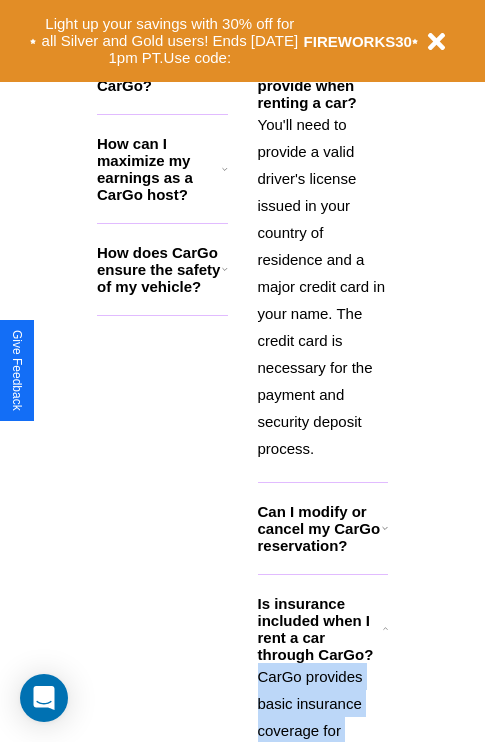scroll, scrollTop: 2613, scrollLeft: 0, axis: vertical 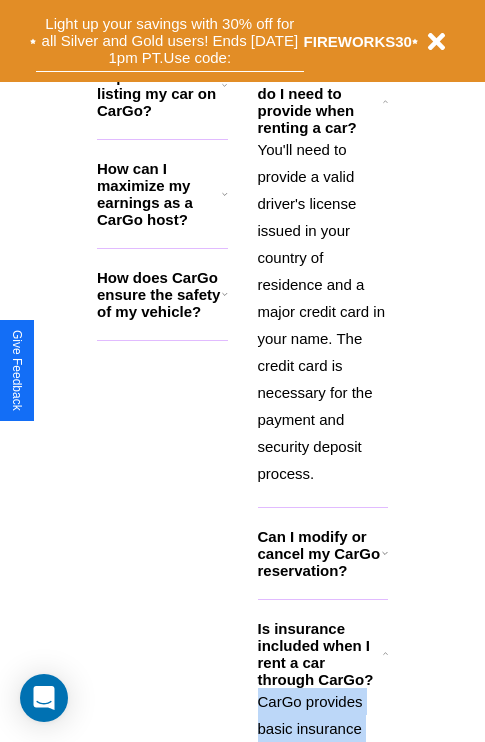 click on "Light up your savings with 30% off for all Silver and Gold users! Ends 8/1 at 1pm PT.  Use code:" at bounding box center (170, 41) 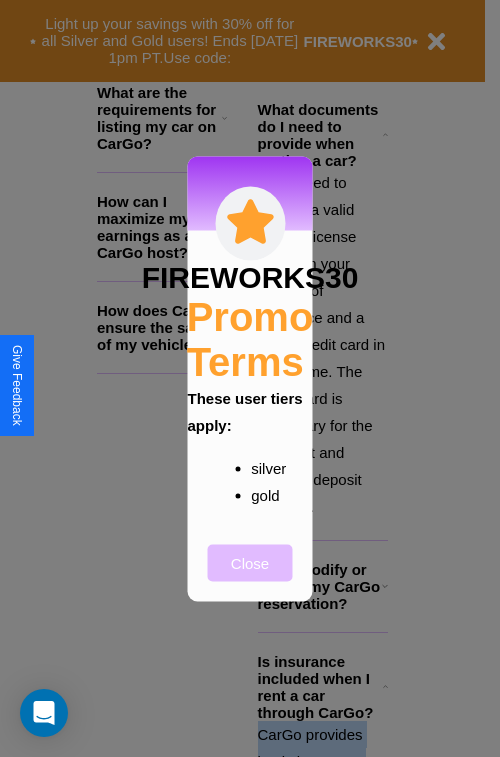 click on "Close" at bounding box center (250, 562) 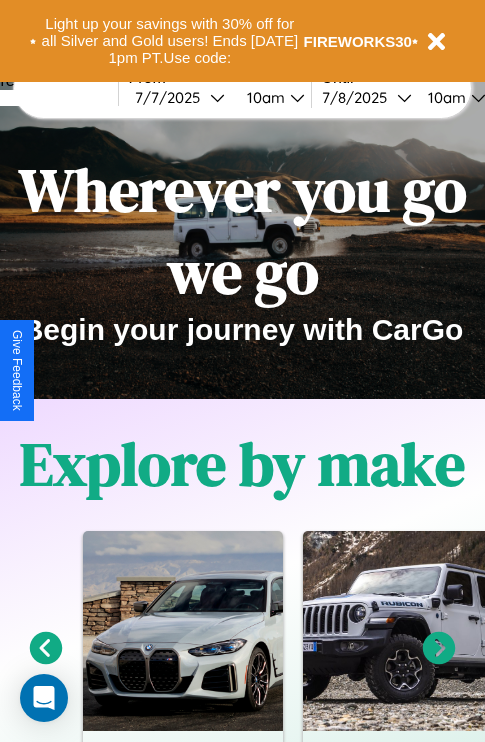 scroll, scrollTop: 0, scrollLeft: 0, axis: both 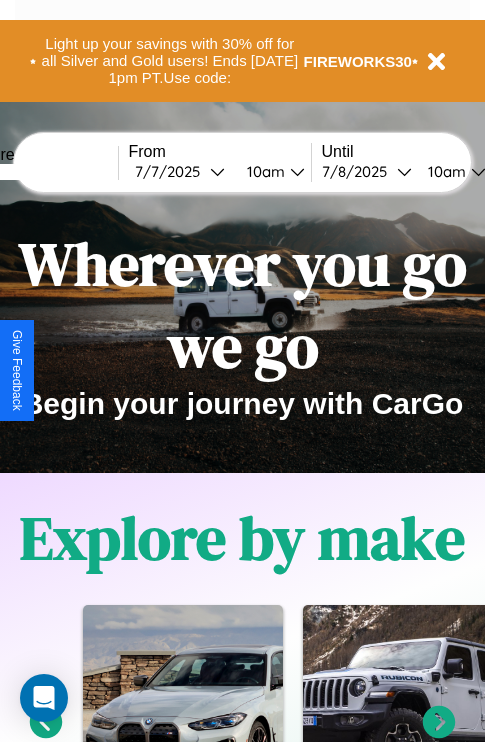 click at bounding box center [43, 172] 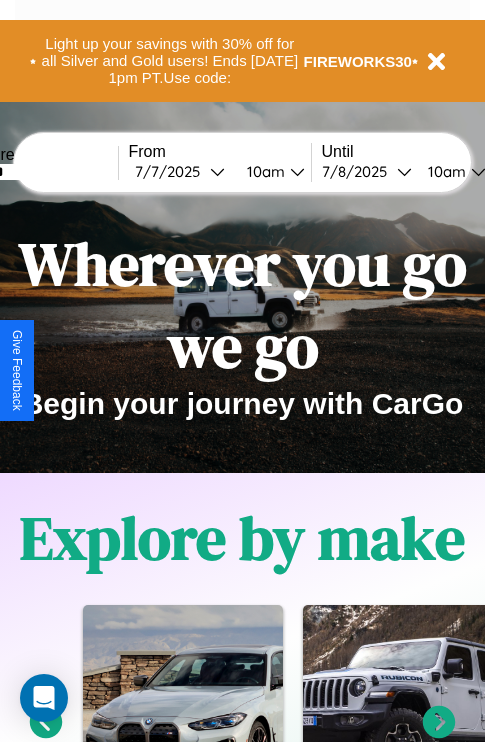 type on "******" 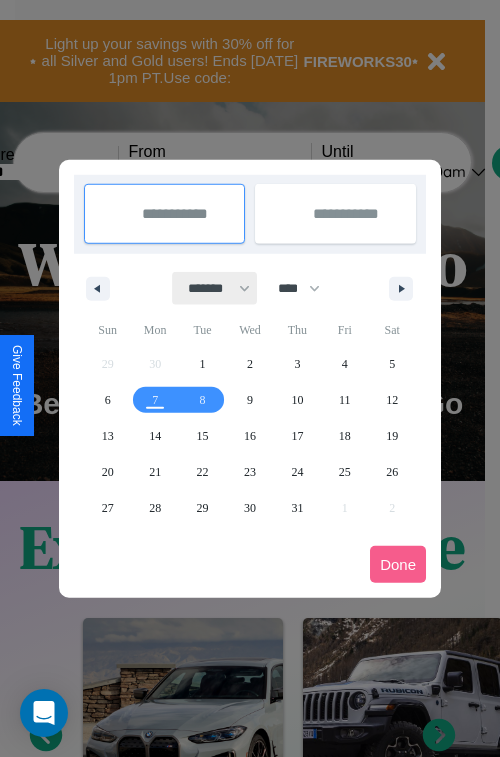 click on "******* ******** ***** ***** *** **** **** ****** ********* ******* ******** ********" at bounding box center [215, 288] 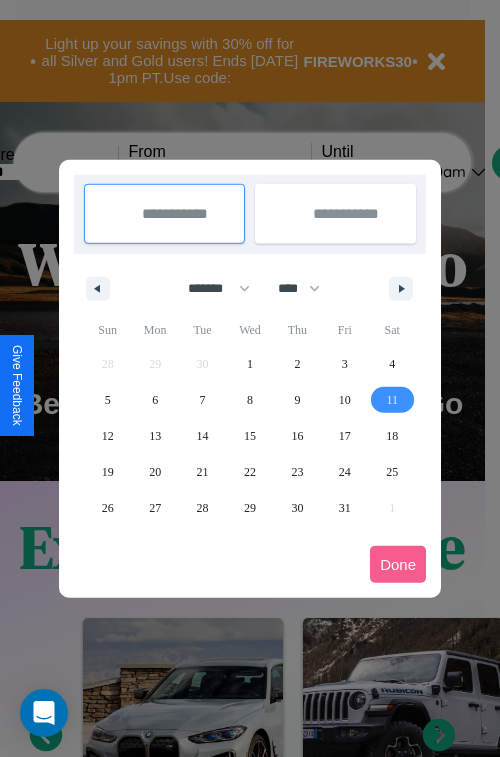 click on "11" at bounding box center [392, 400] 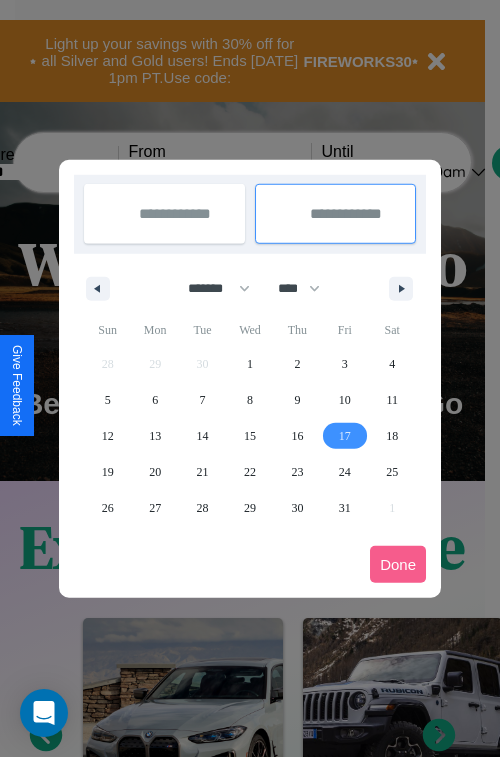 click on "17" at bounding box center (345, 436) 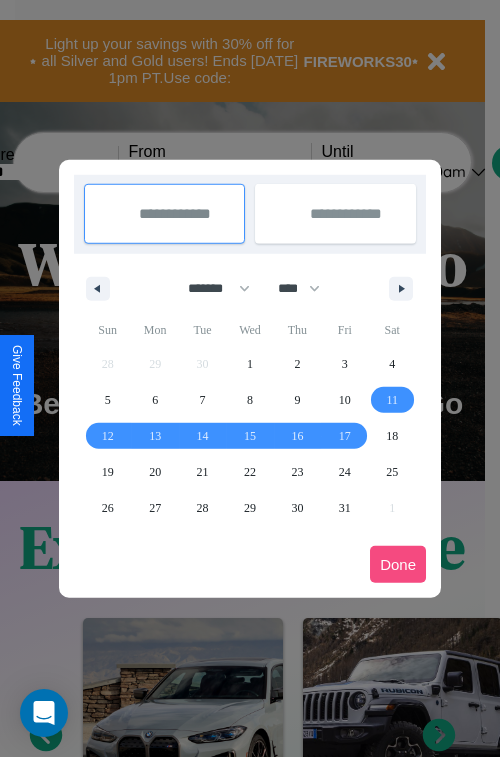click on "Done" at bounding box center (398, 564) 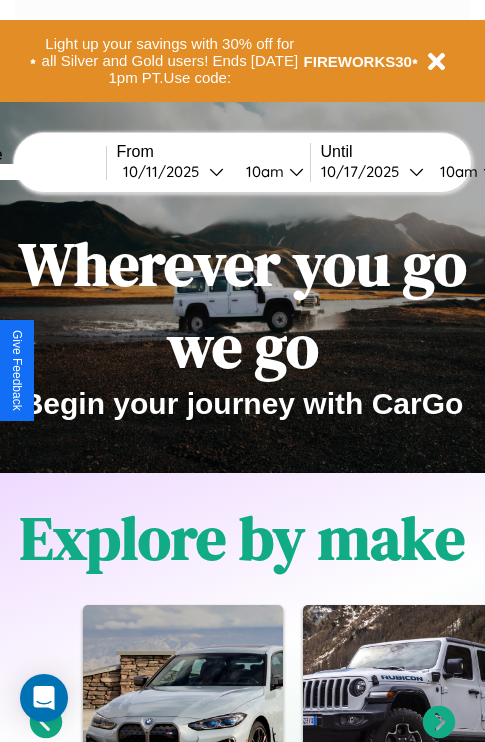 click on "10am" at bounding box center [262, 171] 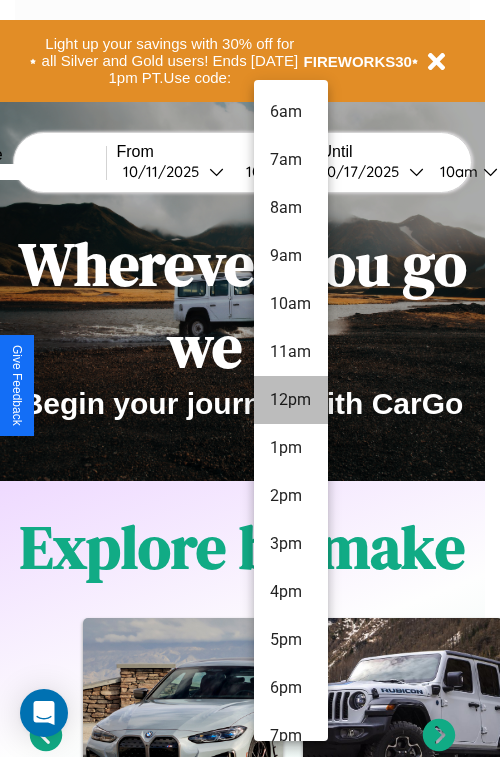 click on "12pm" at bounding box center (291, 400) 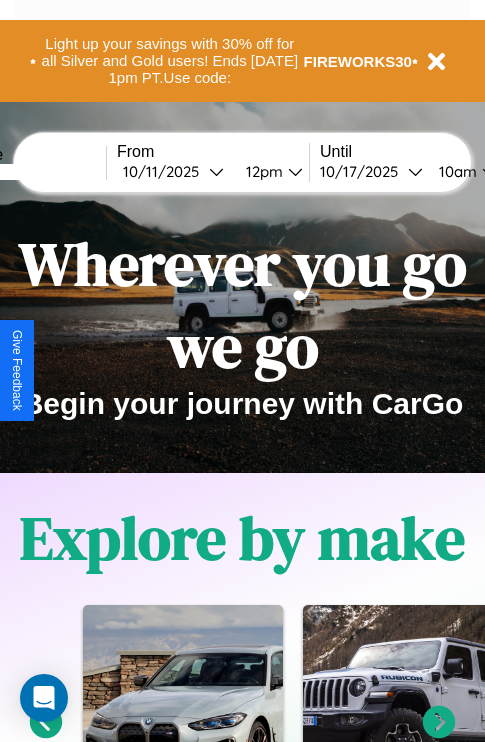 scroll, scrollTop: 0, scrollLeft: 79, axis: horizontal 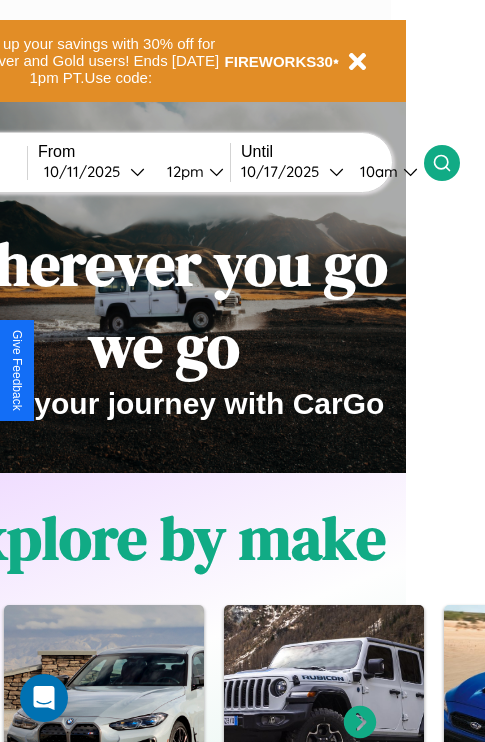 click 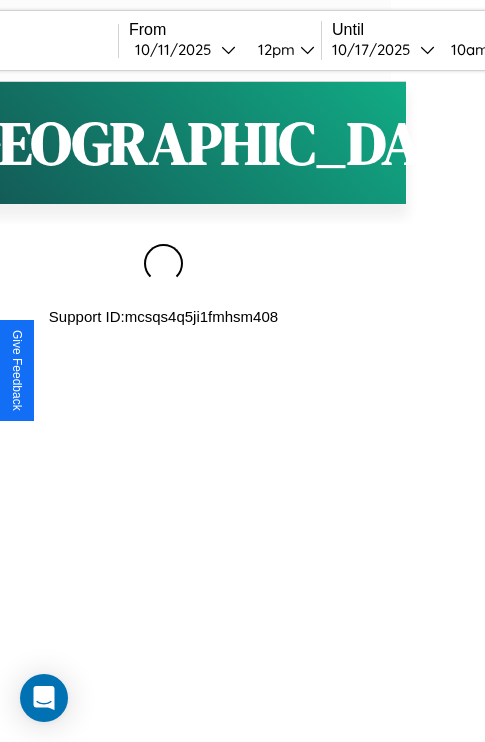 scroll, scrollTop: 0, scrollLeft: 0, axis: both 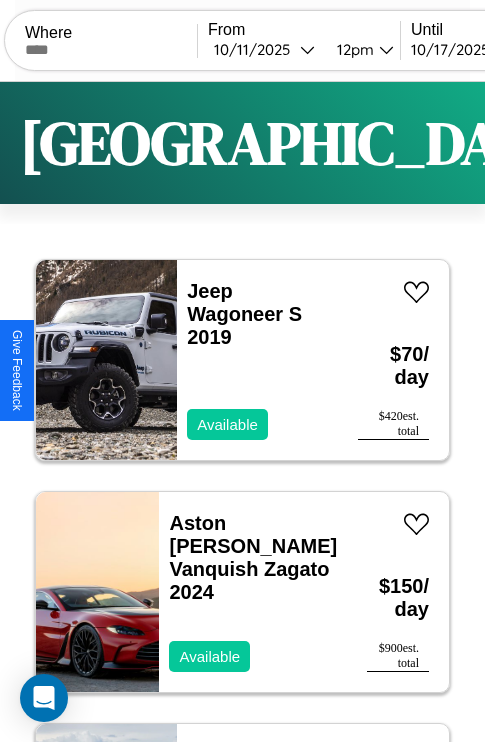 click on "Filters" at bounding box center [640, 143] 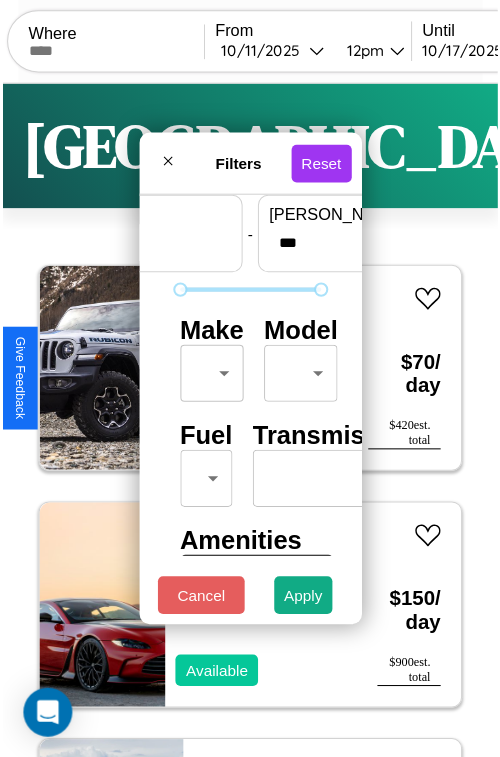 scroll, scrollTop: 59, scrollLeft: 0, axis: vertical 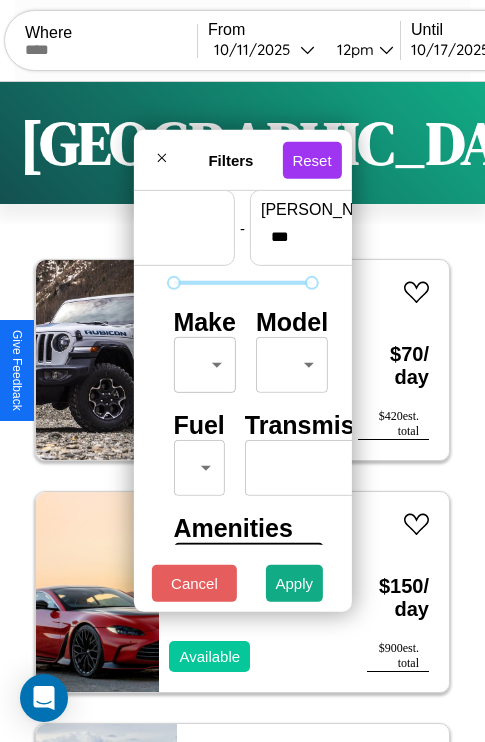 click on "CarGo Where From 10 / 11 / 2025 12pm Until 10 / 17 / 2025 10am Become a Host Login Sign Up Berlin Filters 137  cars in this area These cars can be picked up in this city. Jeep   Wagoneer S   2019 Available $ 70  / day $ 420  est. total Aston Martin   Vanquish Zagato   2024 Available $ 150  / day $ 900  est. total Tesla   Semi   2018 Available $ 190  / day $ 1140  est. total Infiniti   M45   2024 Available $ 120  / day $ 720  est. total Lexus   LFA   2014 Available $ 200  / day $ 1200  est. total Acura   Legend   2014 Available $ 100  / day $ 600  est. total Chevrolet   Military Truck   2014 Unavailable $ 200  / day $ 1200  est. total Ferrari   F50   2017 Unavailable $ 100  / day $ 600  est. total Chrysler   Grand Voyager   2018 Available $ 100  / day $ 600  est. total Jaguar   XE   2018 Available $ 160  / day $ 960  est. total Lamborghini   Murcielago   2021 Available $ 60  / day $ 360  est. total Jeep   J-10   2014 Available $ 30  / day $ 180  est. total Dodge   Chassis with Powertrain   2014 Available $ 170" at bounding box center [242, 412] 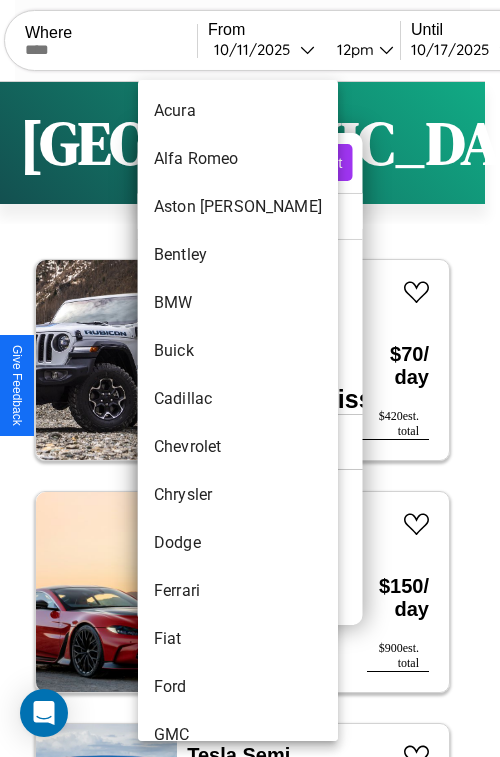 scroll, scrollTop: 182, scrollLeft: 0, axis: vertical 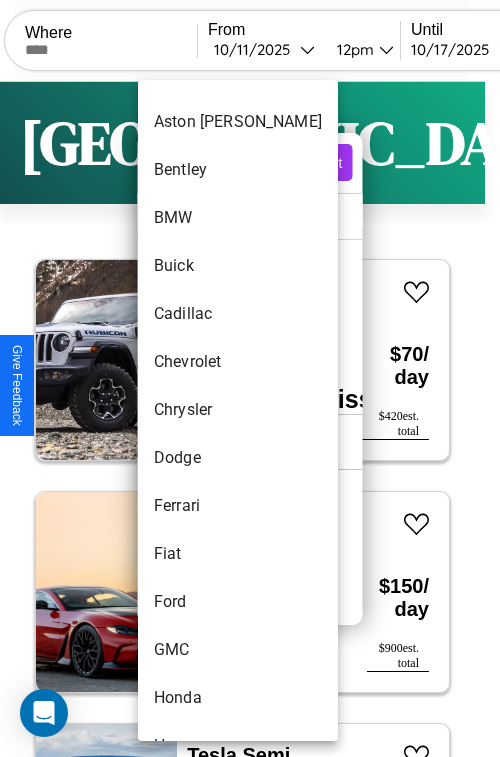 click on "Chrysler" at bounding box center (238, 410) 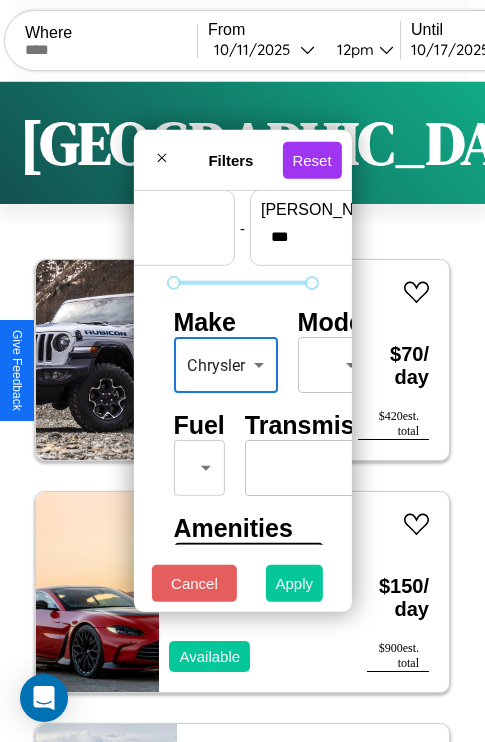 click on "Apply" at bounding box center (295, 583) 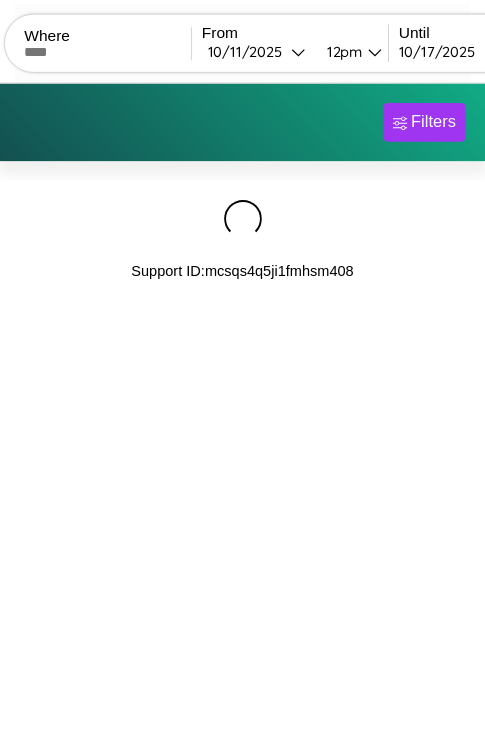 scroll, scrollTop: 0, scrollLeft: 0, axis: both 